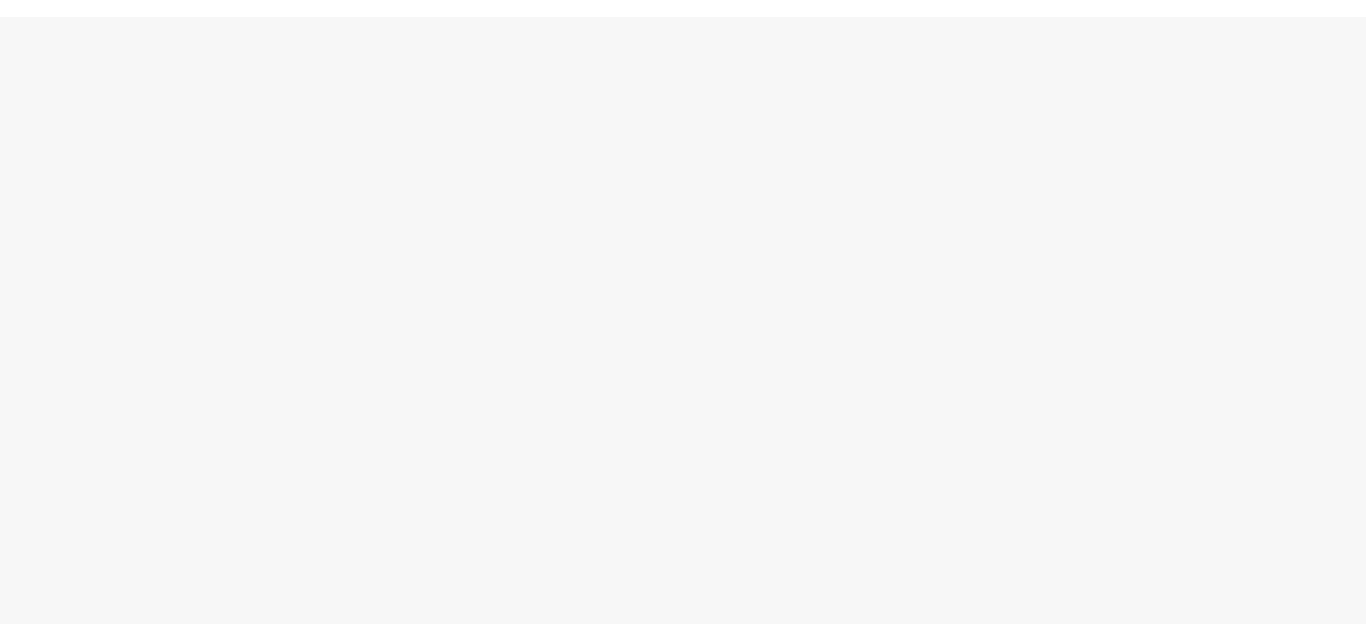 scroll, scrollTop: 0, scrollLeft: 0, axis: both 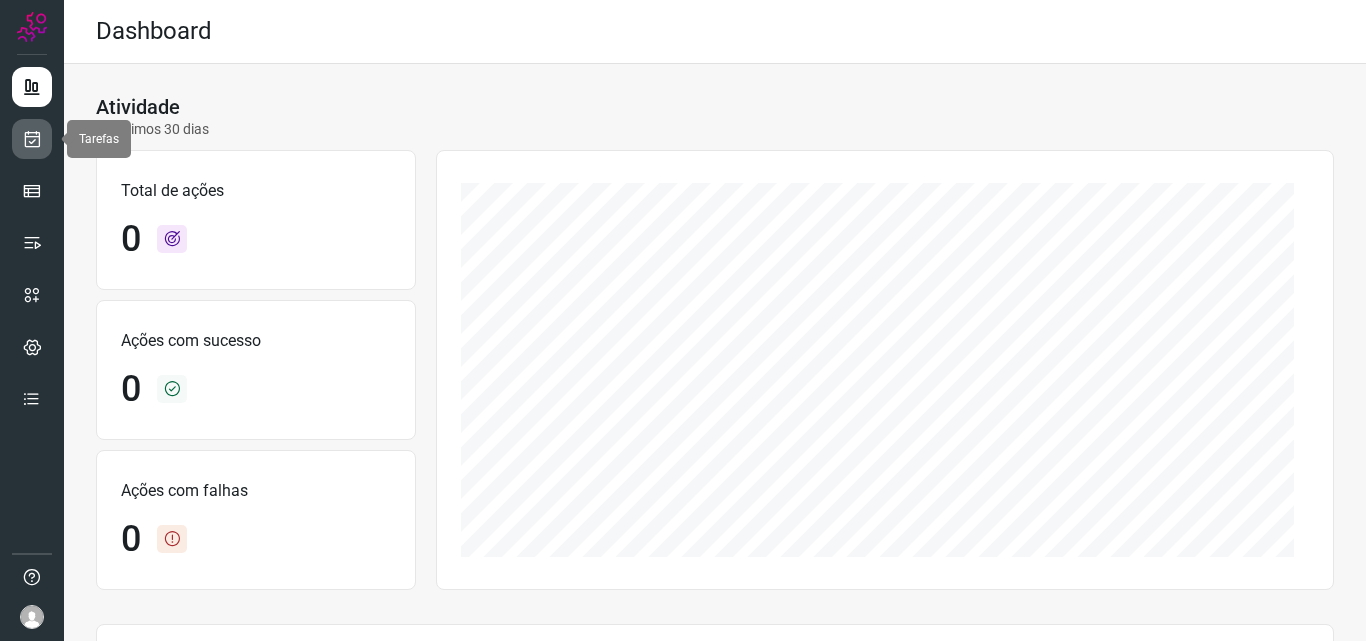 click at bounding box center [32, 139] 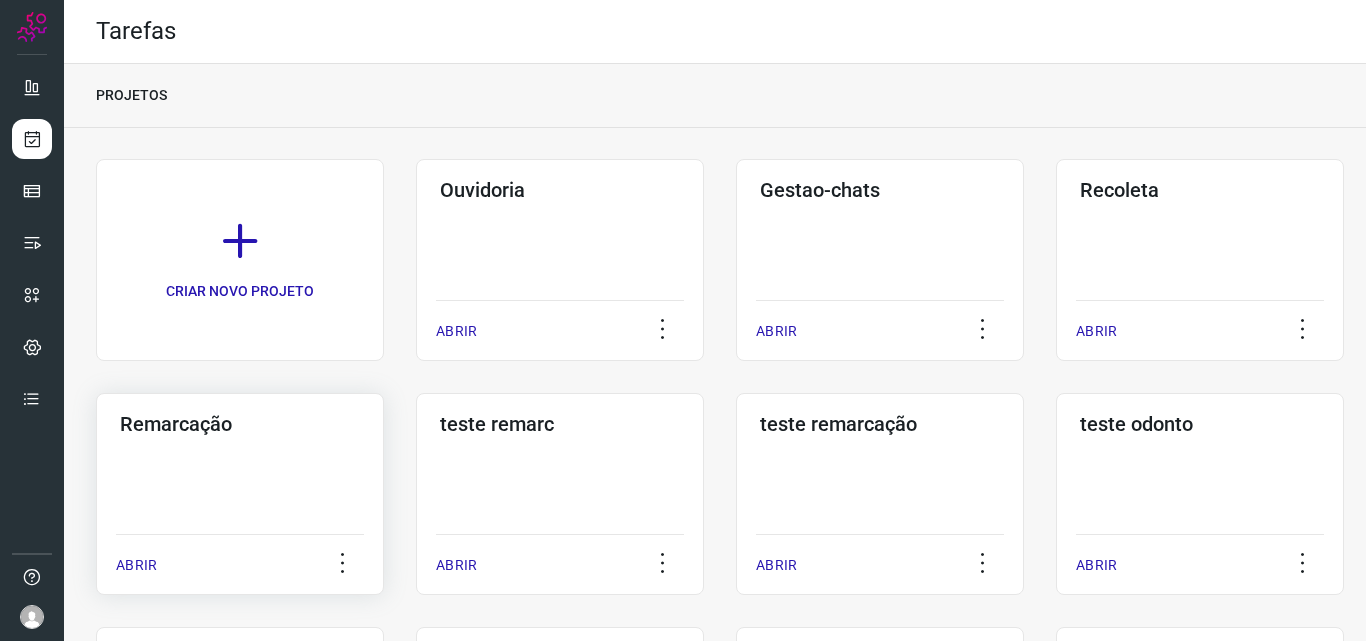 click on "Remarcação" at bounding box center [240, 424] 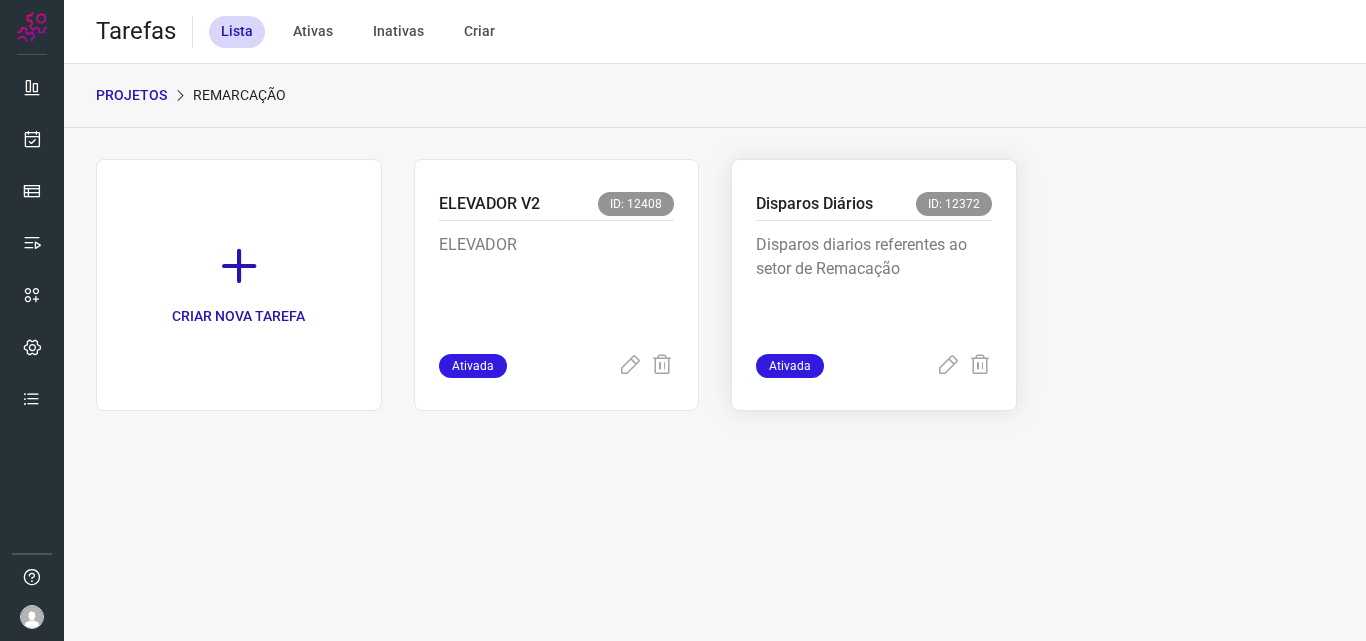 click on "Disparos Diários" at bounding box center (814, 204) 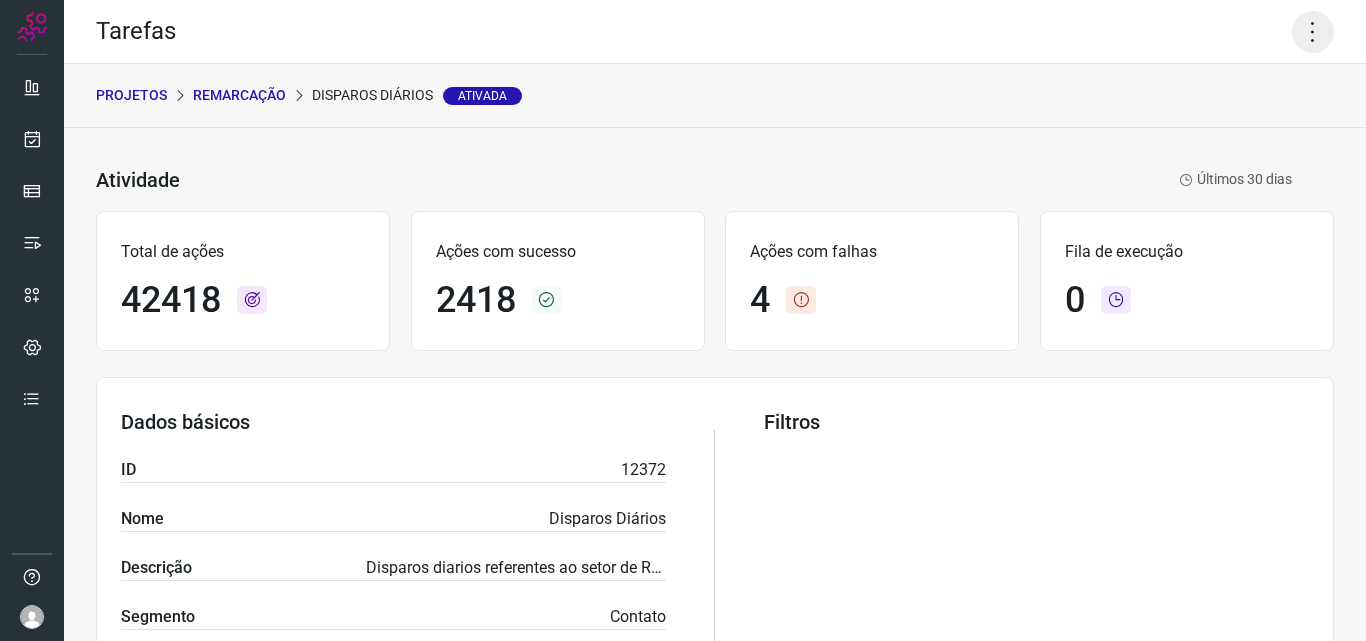 click 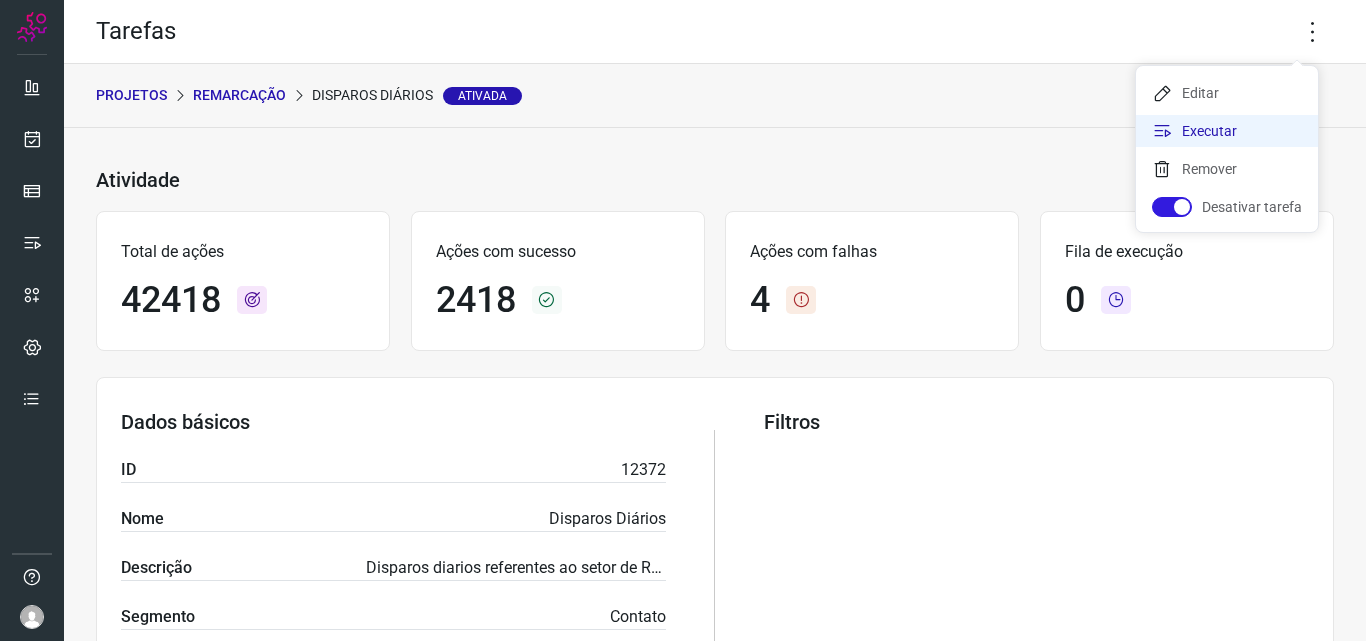 click on "Executar" 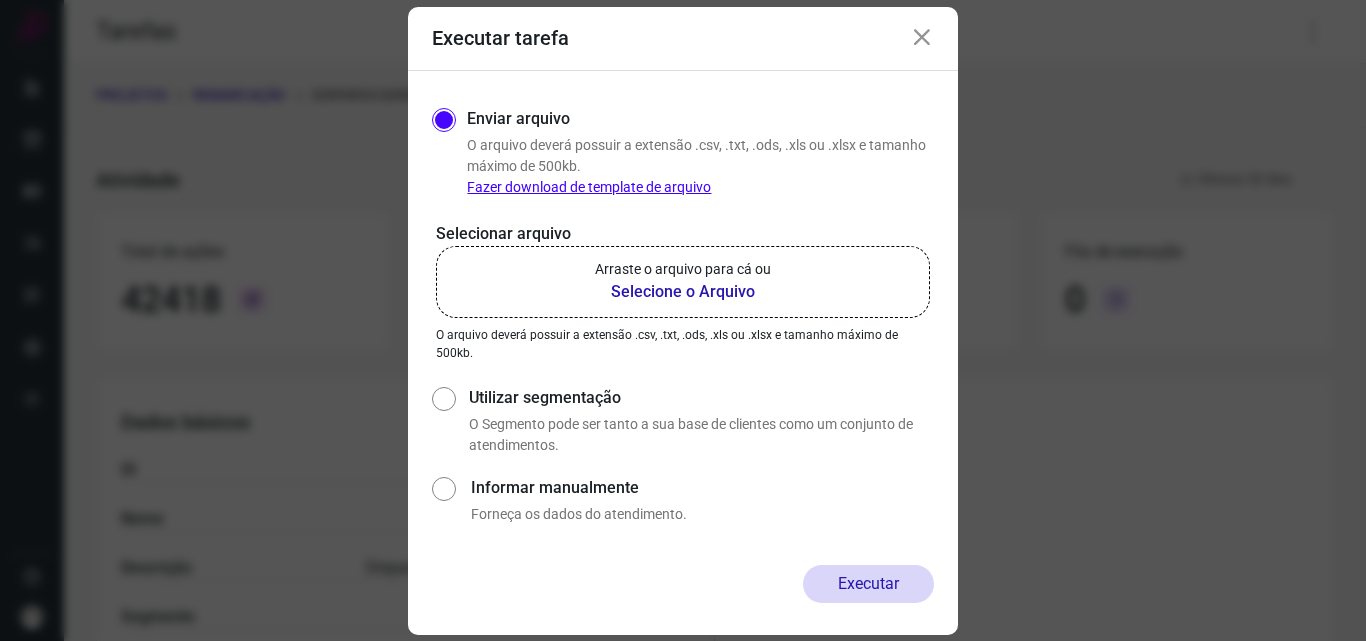 click on "Selecione o Arquivo" at bounding box center [683, 292] 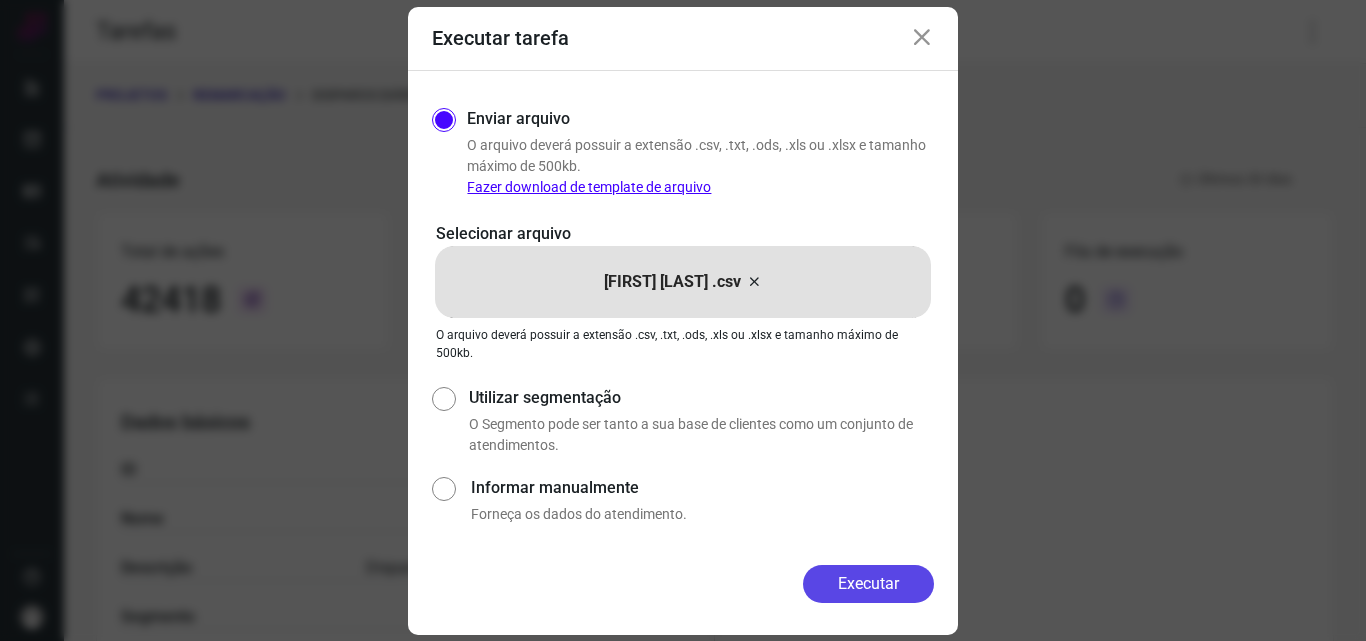 click on "Executar" at bounding box center (868, 584) 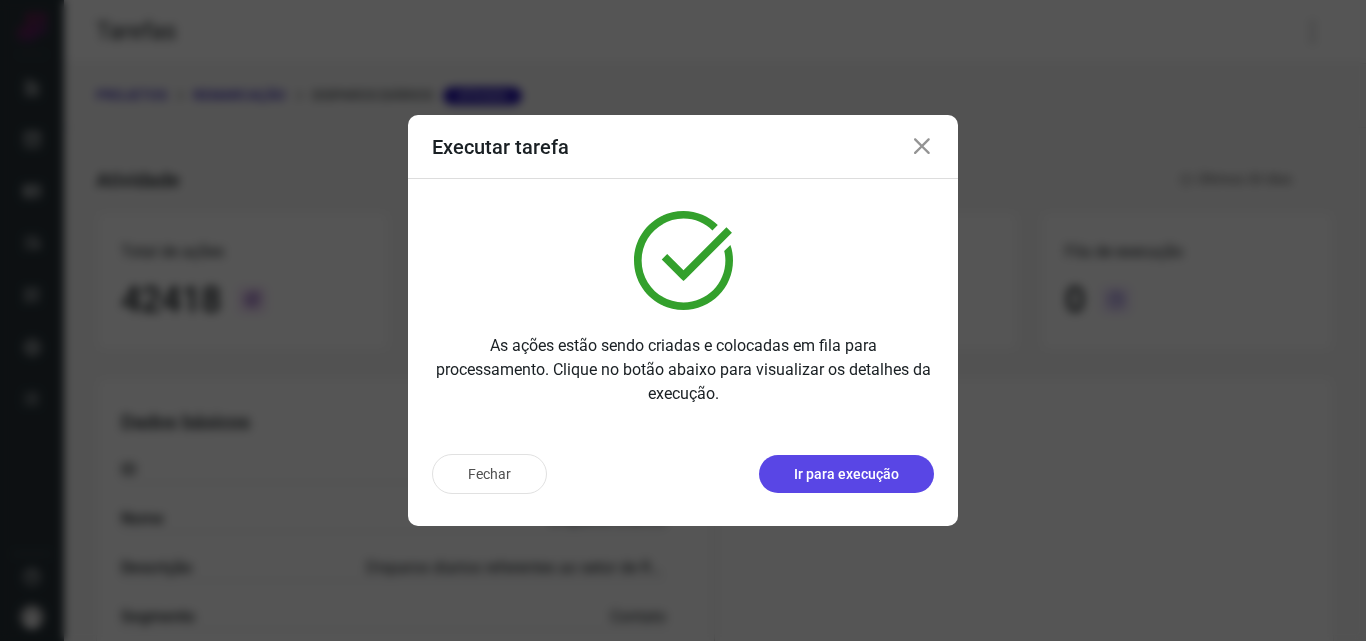 click on "Ir para execução" at bounding box center [846, 474] 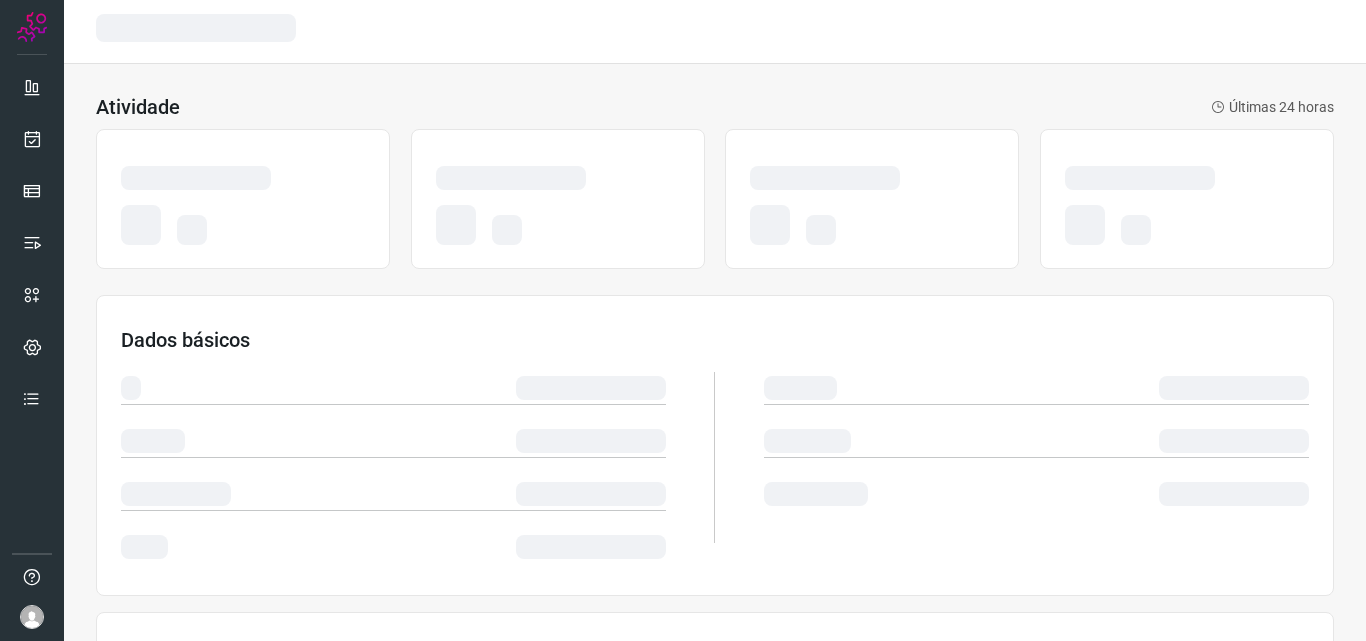 scroll, scrollTop: 0, scrollLeft: 0, axis: both 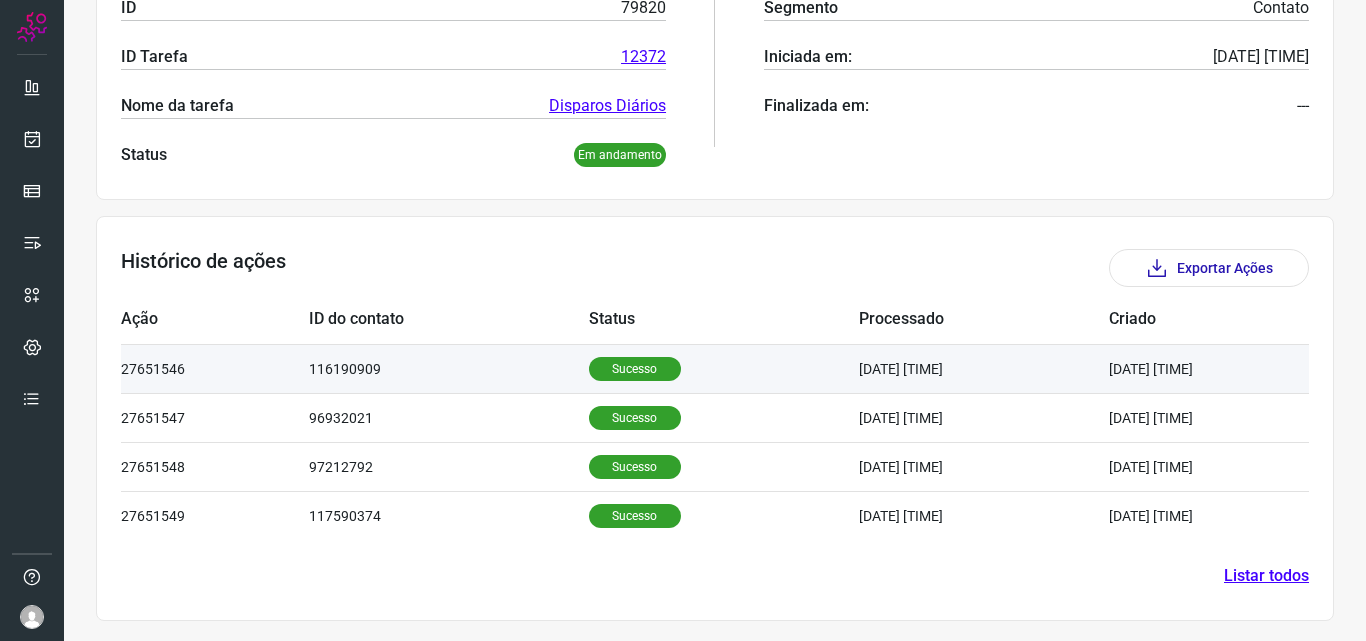 click on "Sucesso" at bounding box center (635, 369) 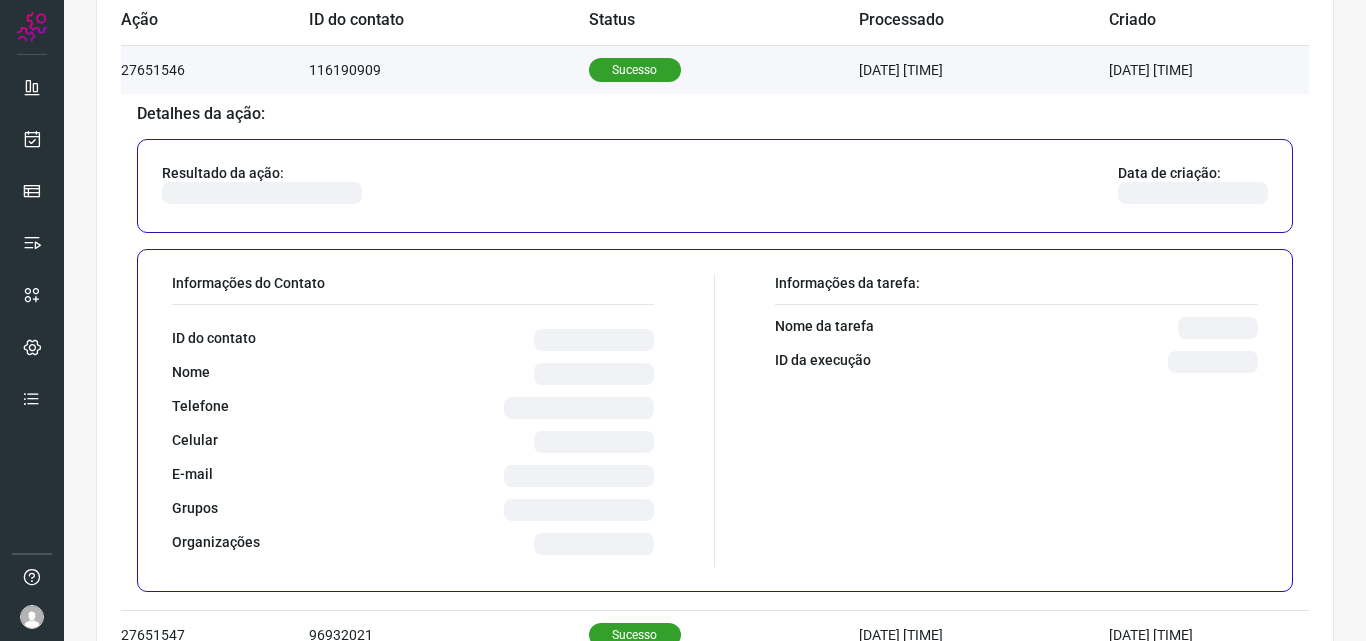 scroll, scrollTop: 680, scrollLeft: 0, axis: vertical 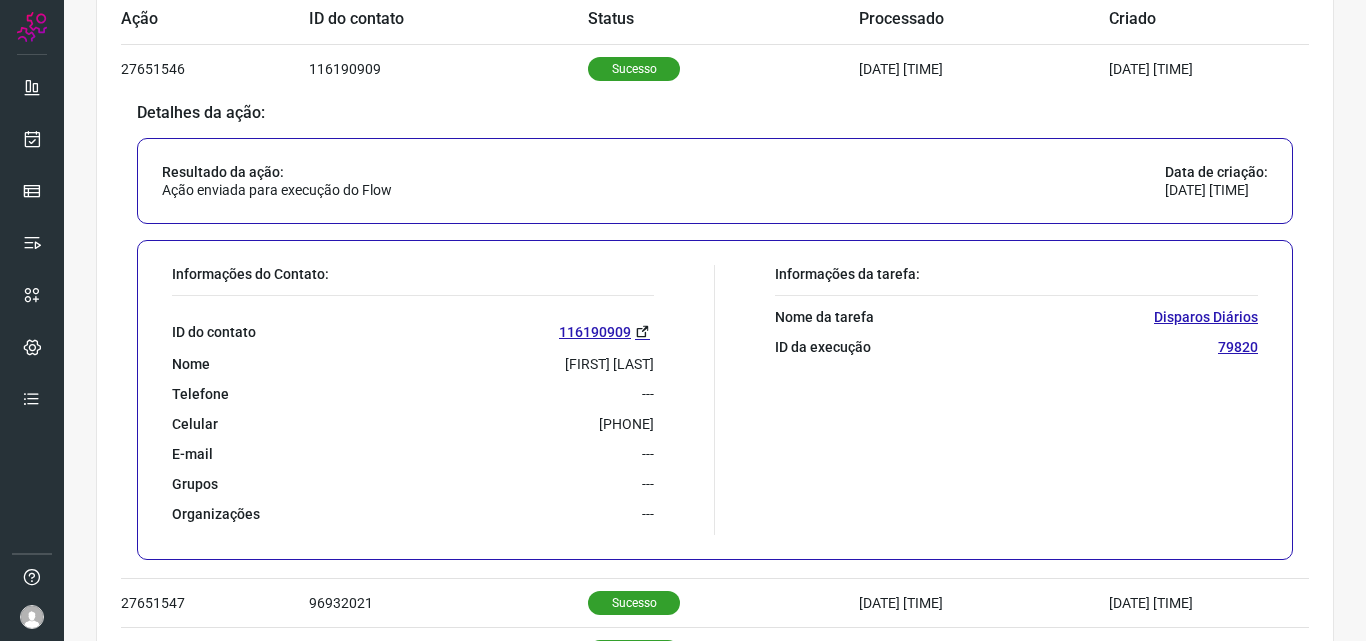 drag, startPoint x: 537, startPoint y: 420, endPoint x: 666, endPoint y: 428, distance: 129.24782 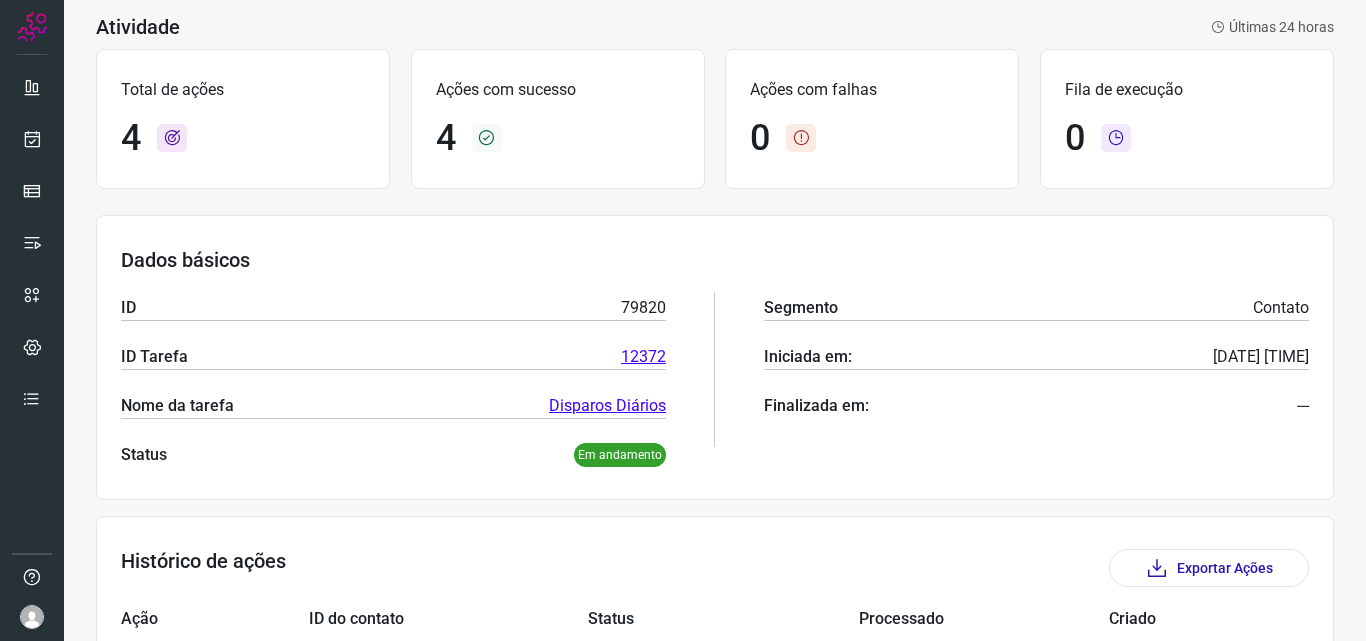 scroll, scrollTop: 0, scrollLeft: 0, axis: both 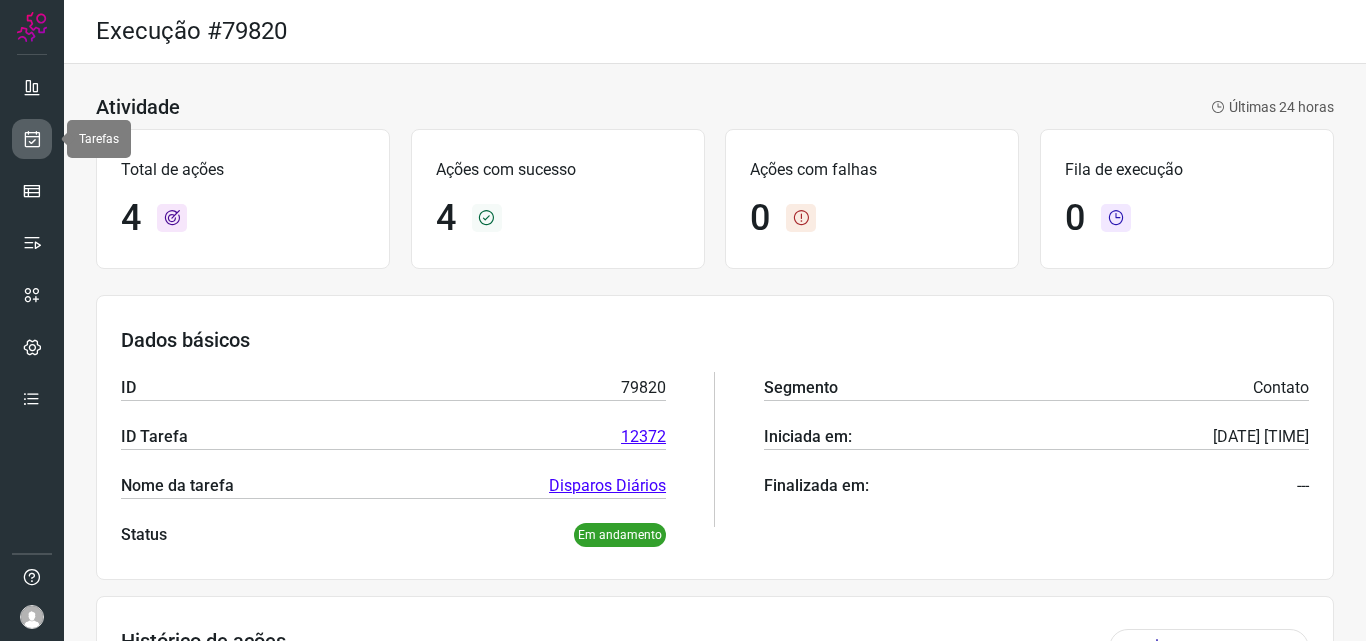 click at bounding box center (32, 139) 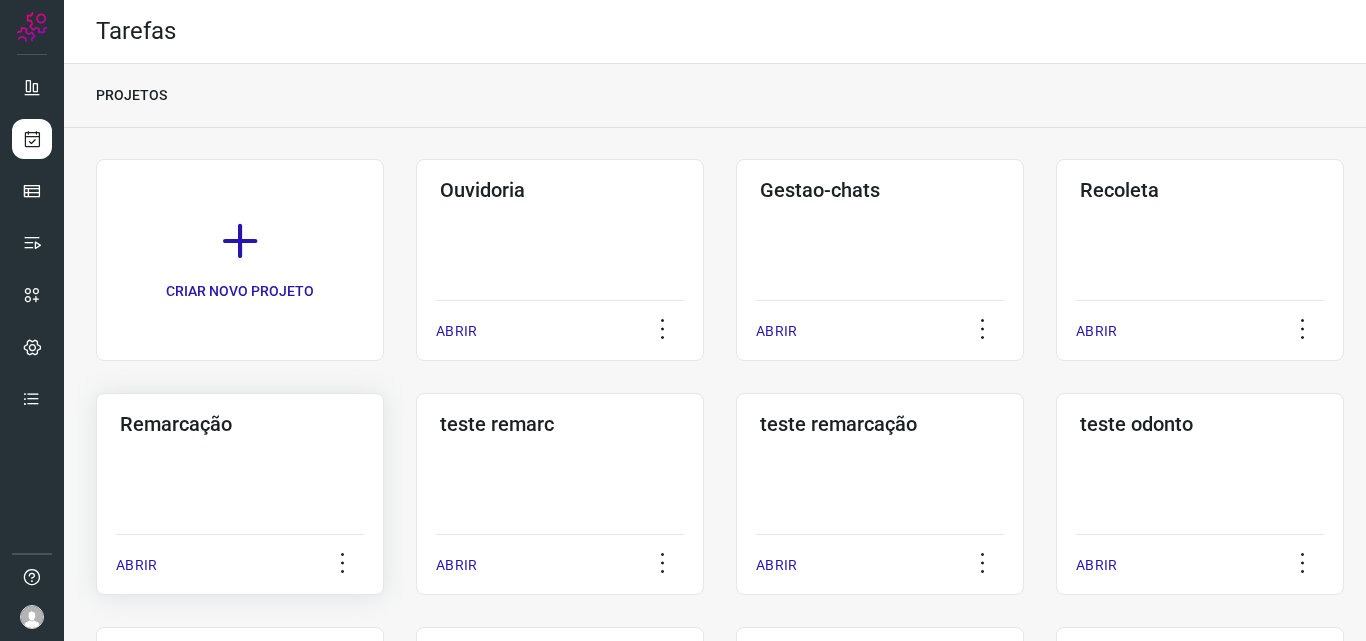 click on "Remarcação" at bounding box center [240, 424] 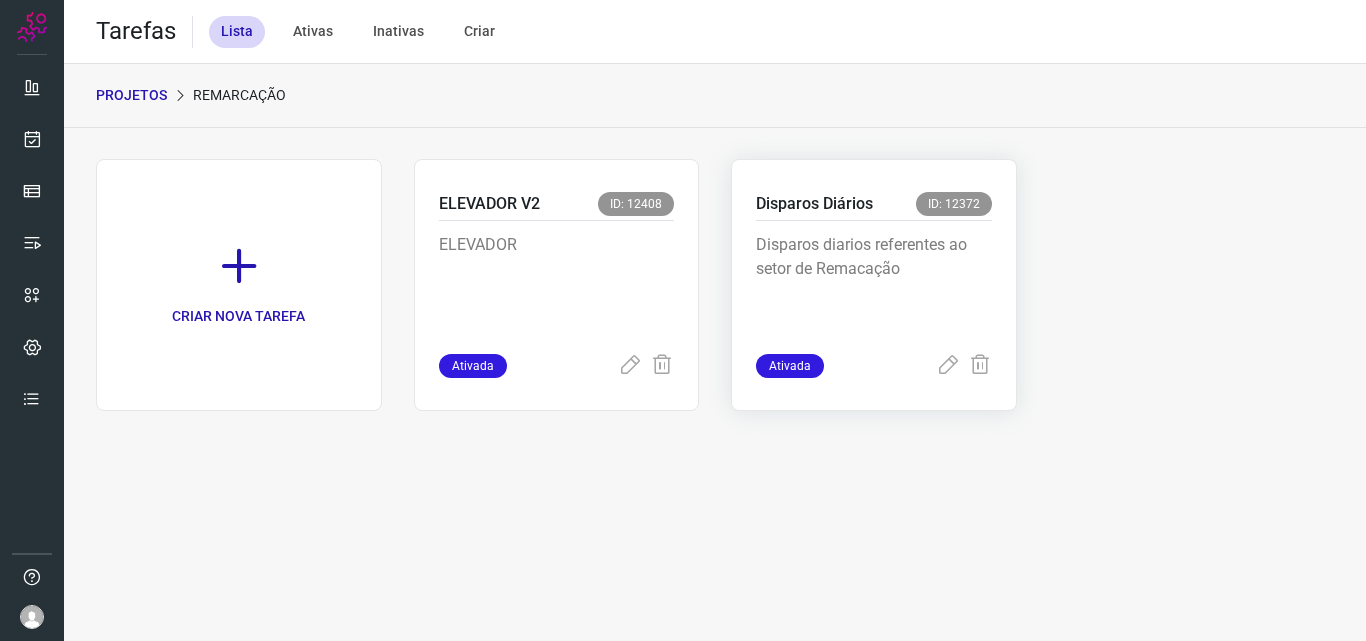 click on "Disparos Diários" at bounding box center (814, 204) 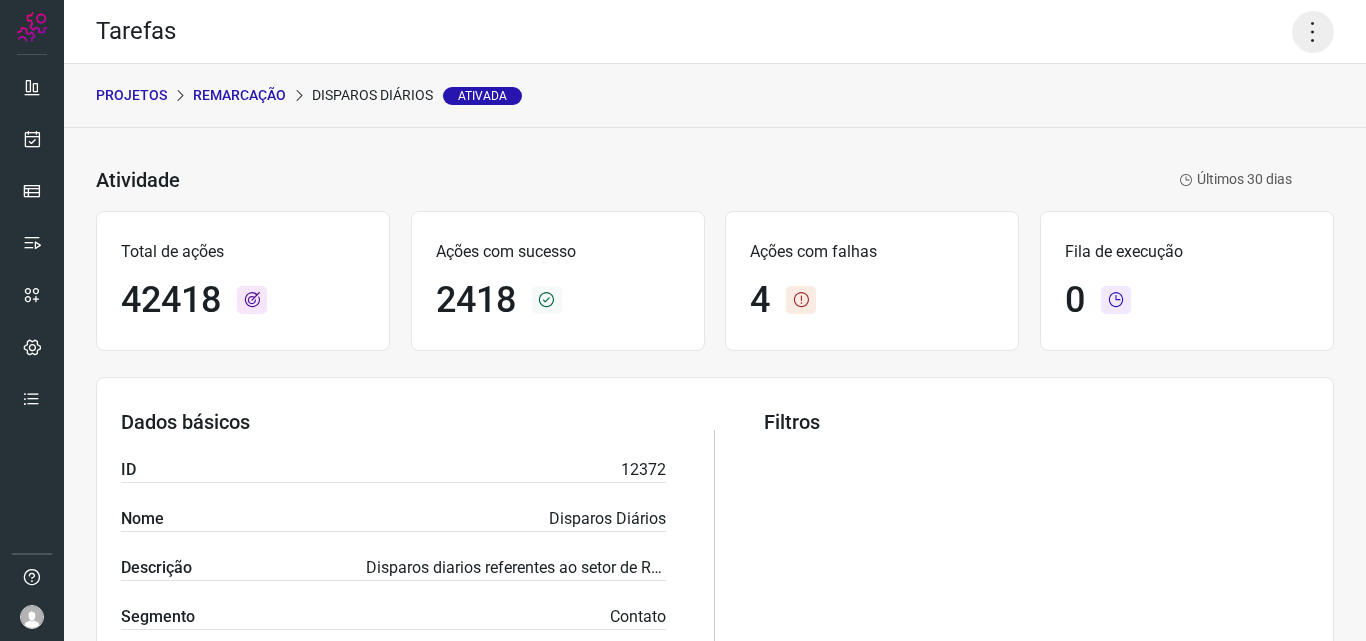click 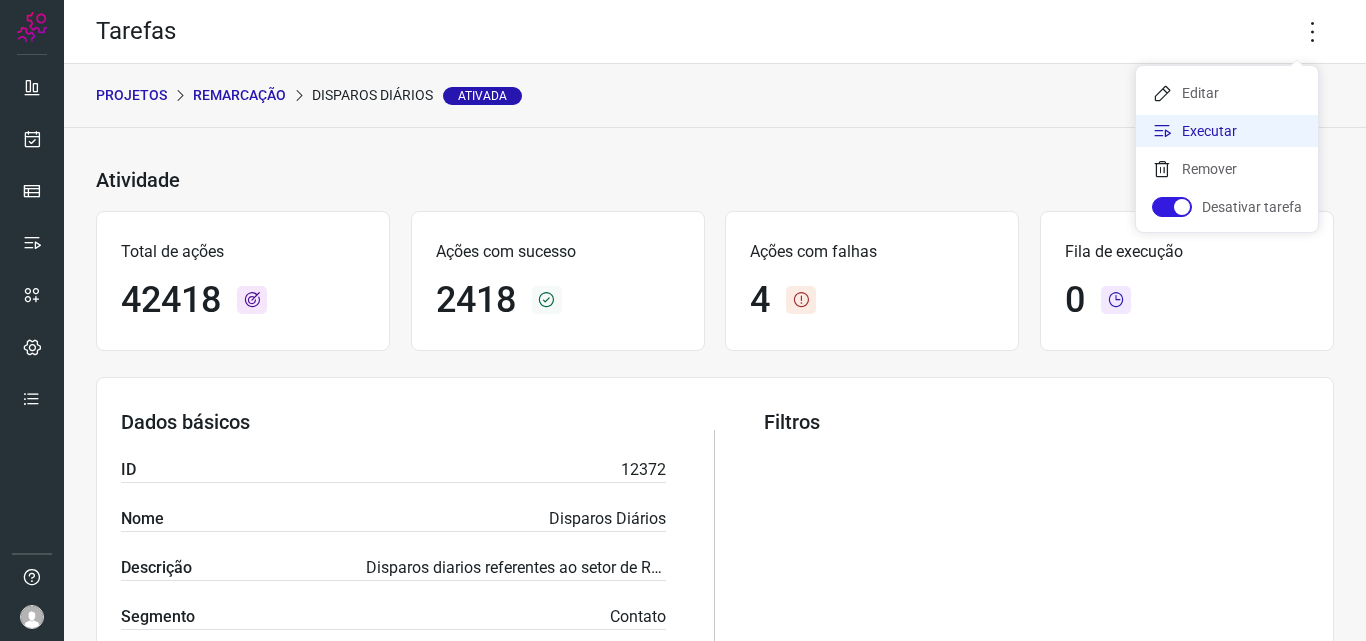 click on "Executar" 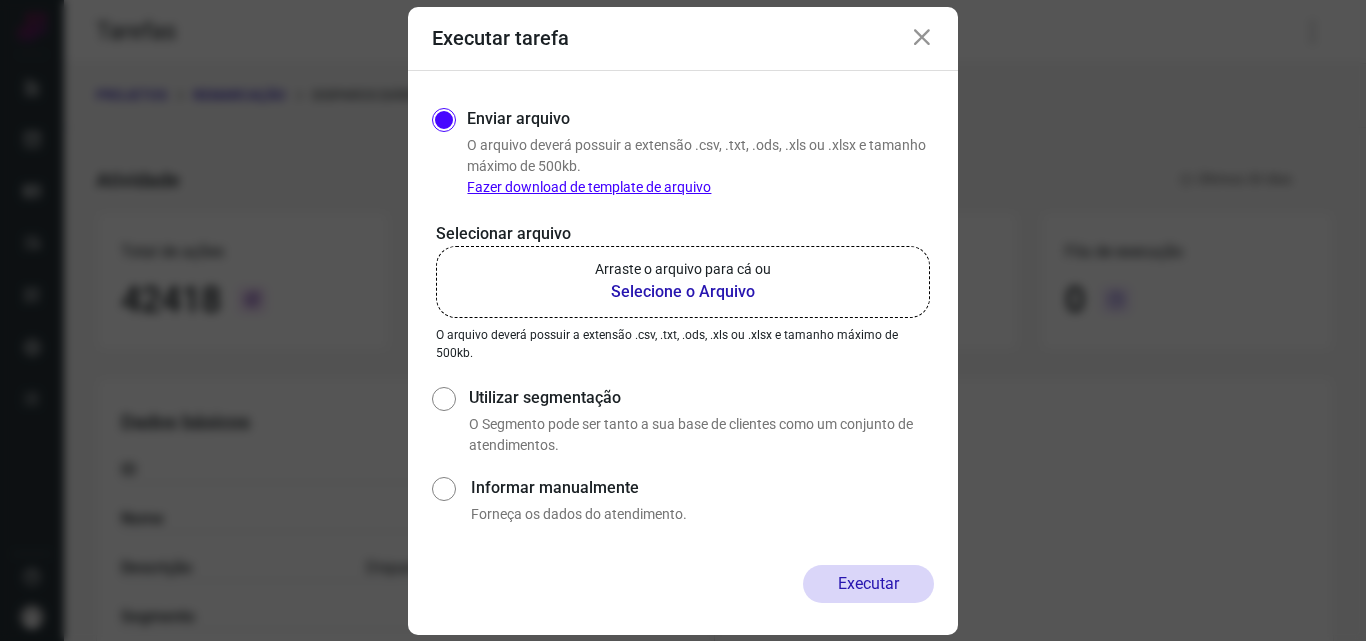 click on "Selecione o Arquivo" at bounding box center (683, 292) 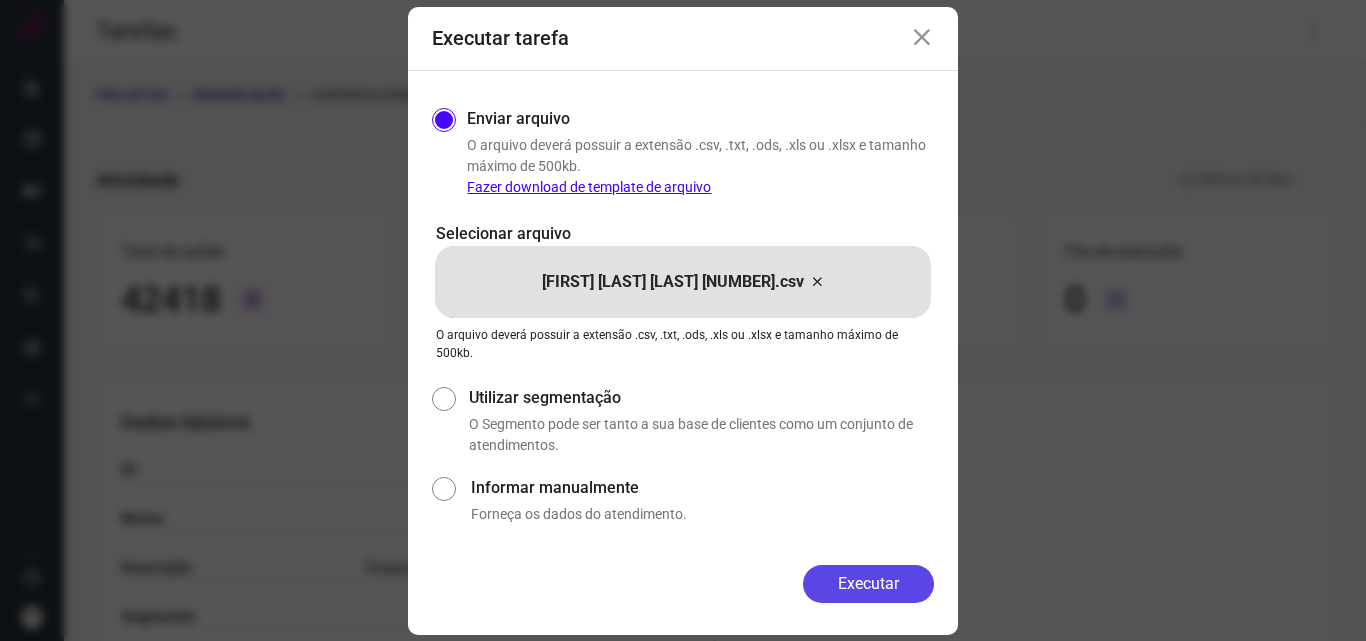 click on "Executar" at bounding box center (868, 584) 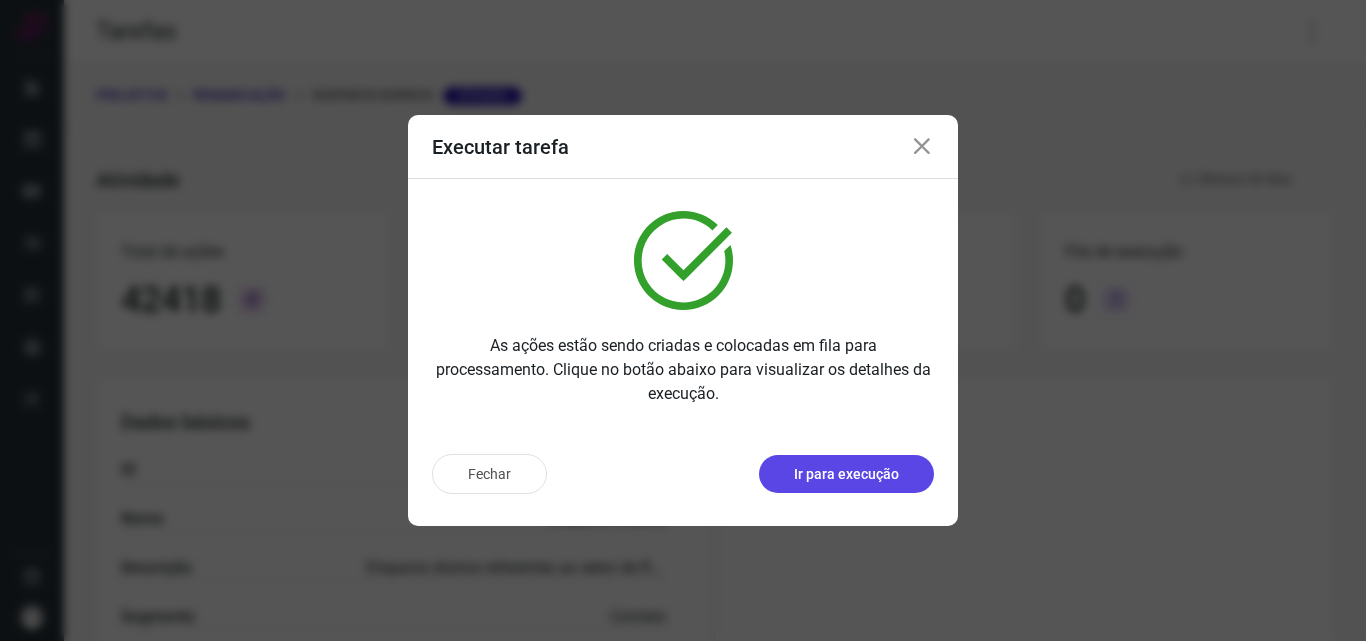 click on "Ir para execução" at bounding box center (846, 474) 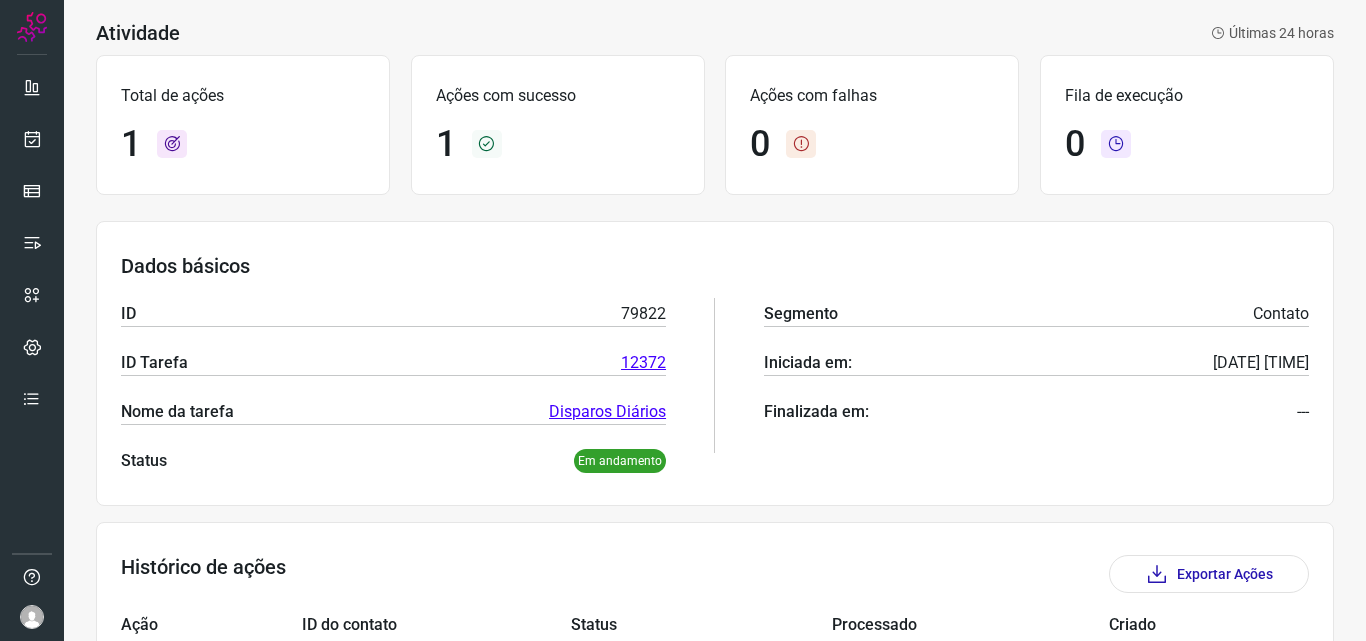 scroll, scrollTop: 214, scrollLeft: 0, axis: vertical 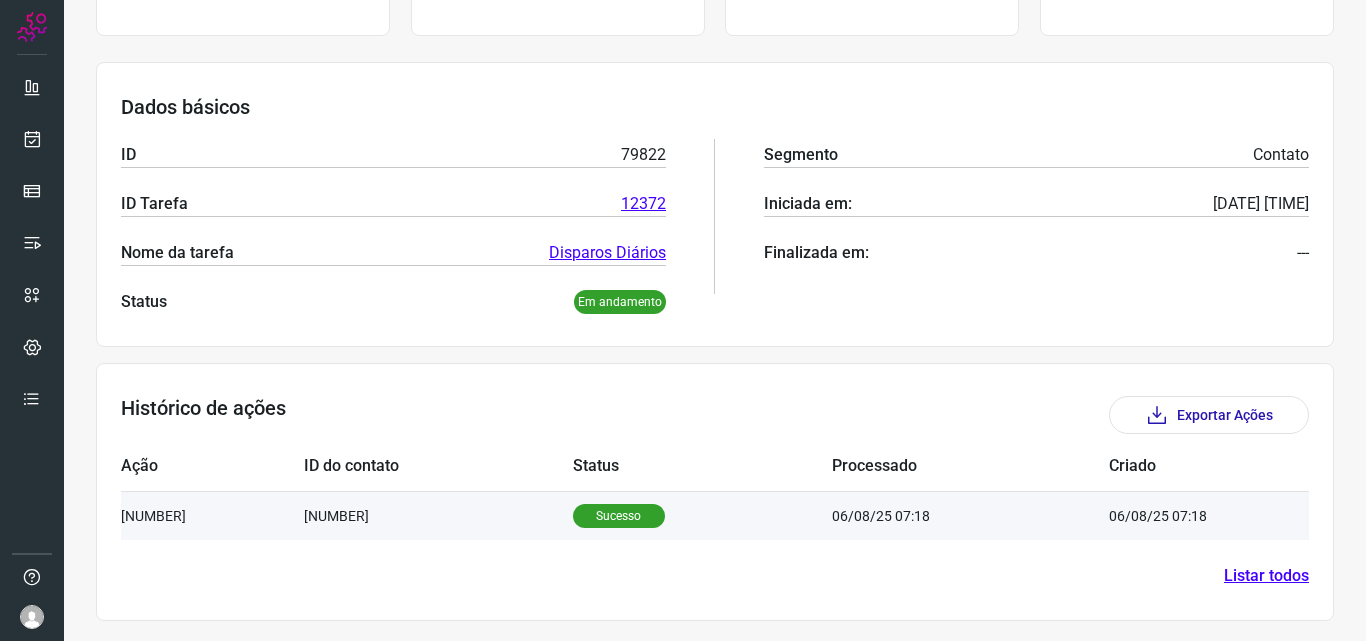 click on "Sucesso" at bounding box center (619, 516) 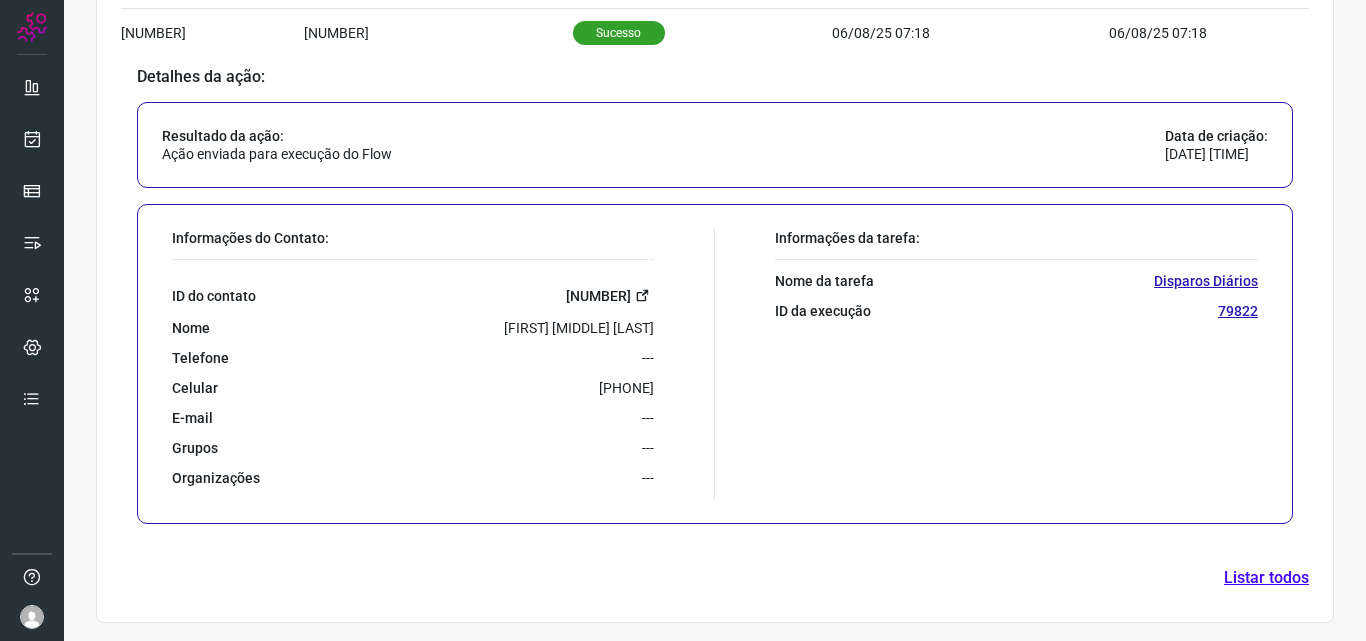 scroll, scrollTop: 718, scrollLeft: 0, axis: vertical 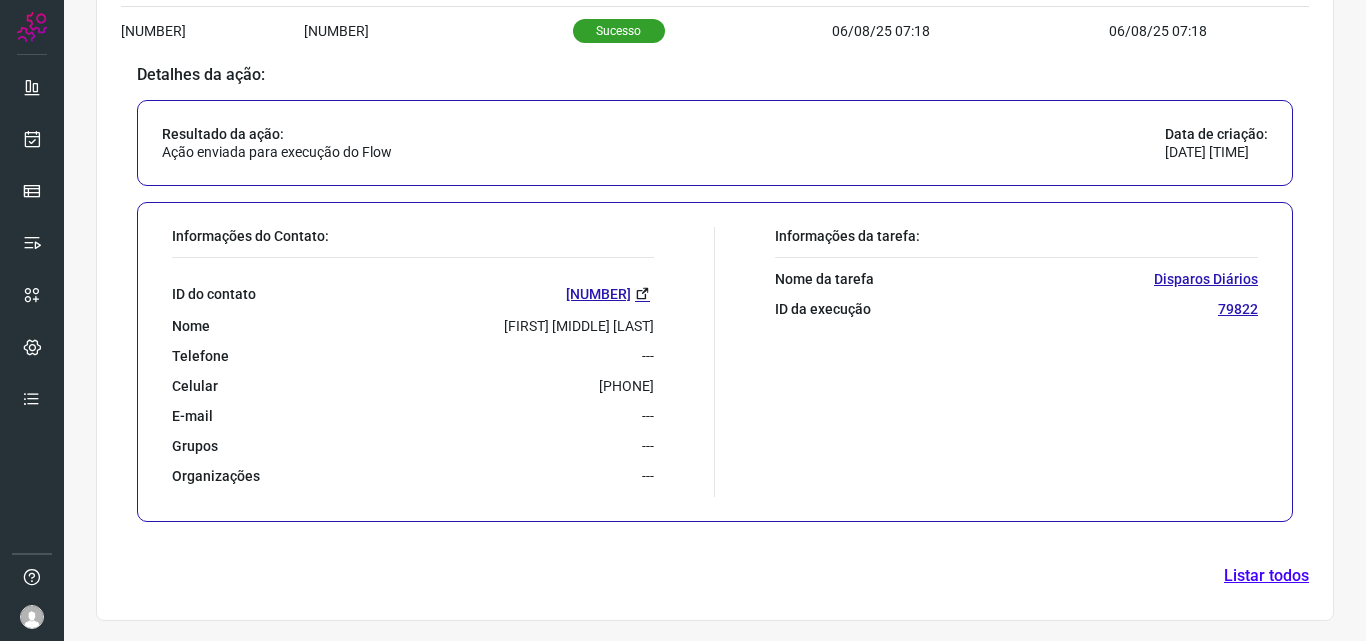 drag, startPoint x: 538, startPoint y: 387, endPoint x: 651, endPoint y: 393, distance: 113.15918 